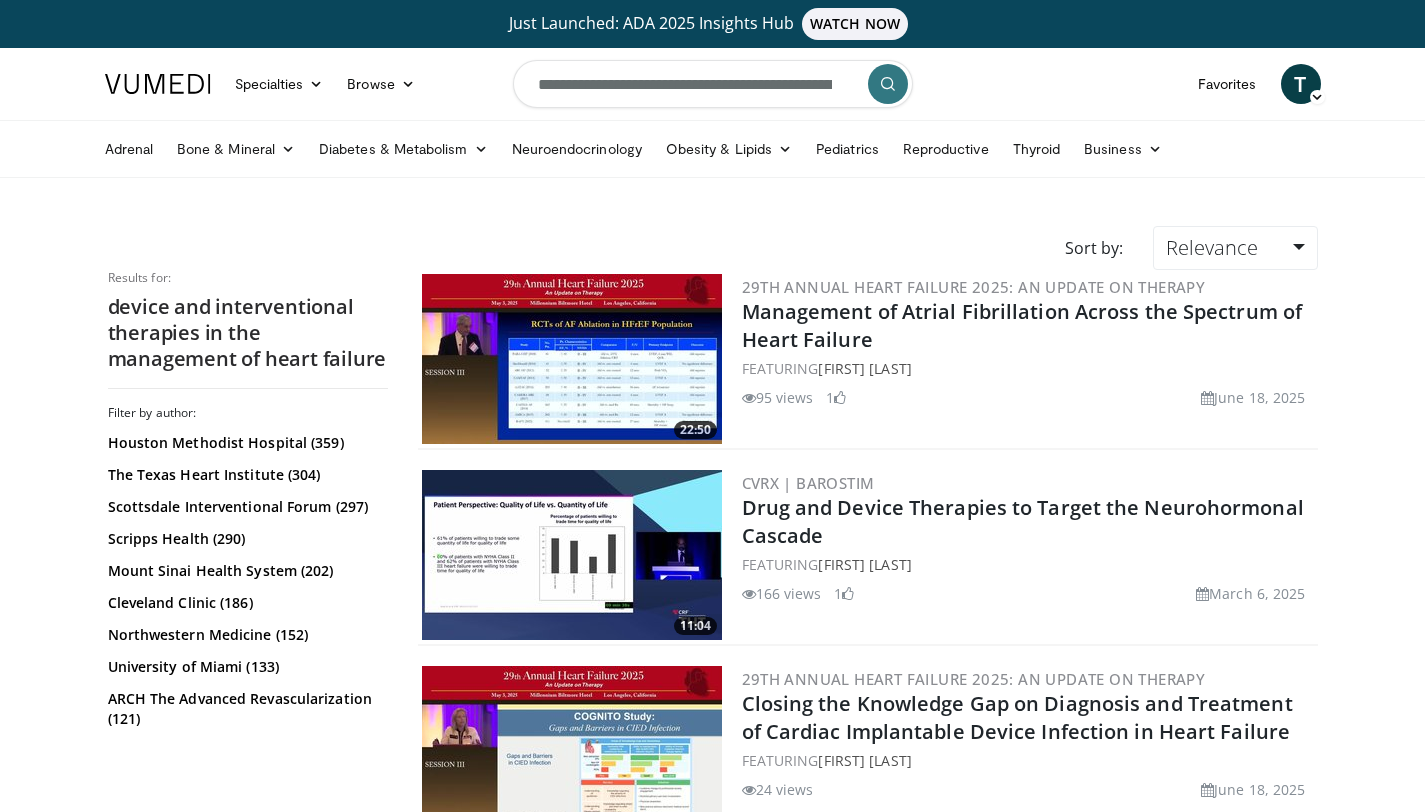 scroll, scrollTop: 0, scrollLeft: 0, axis: both 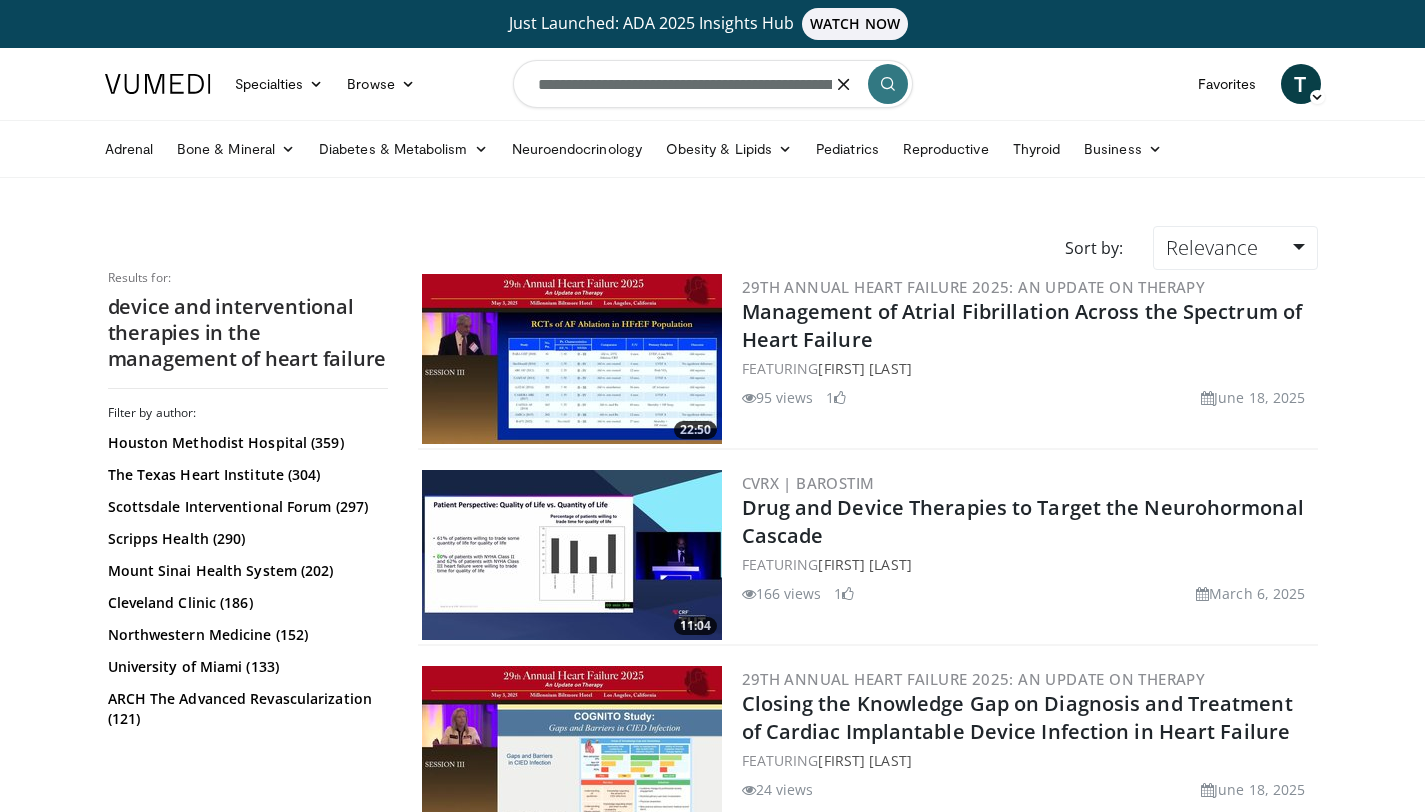 click on "**********" at bounding box center [713, 84] 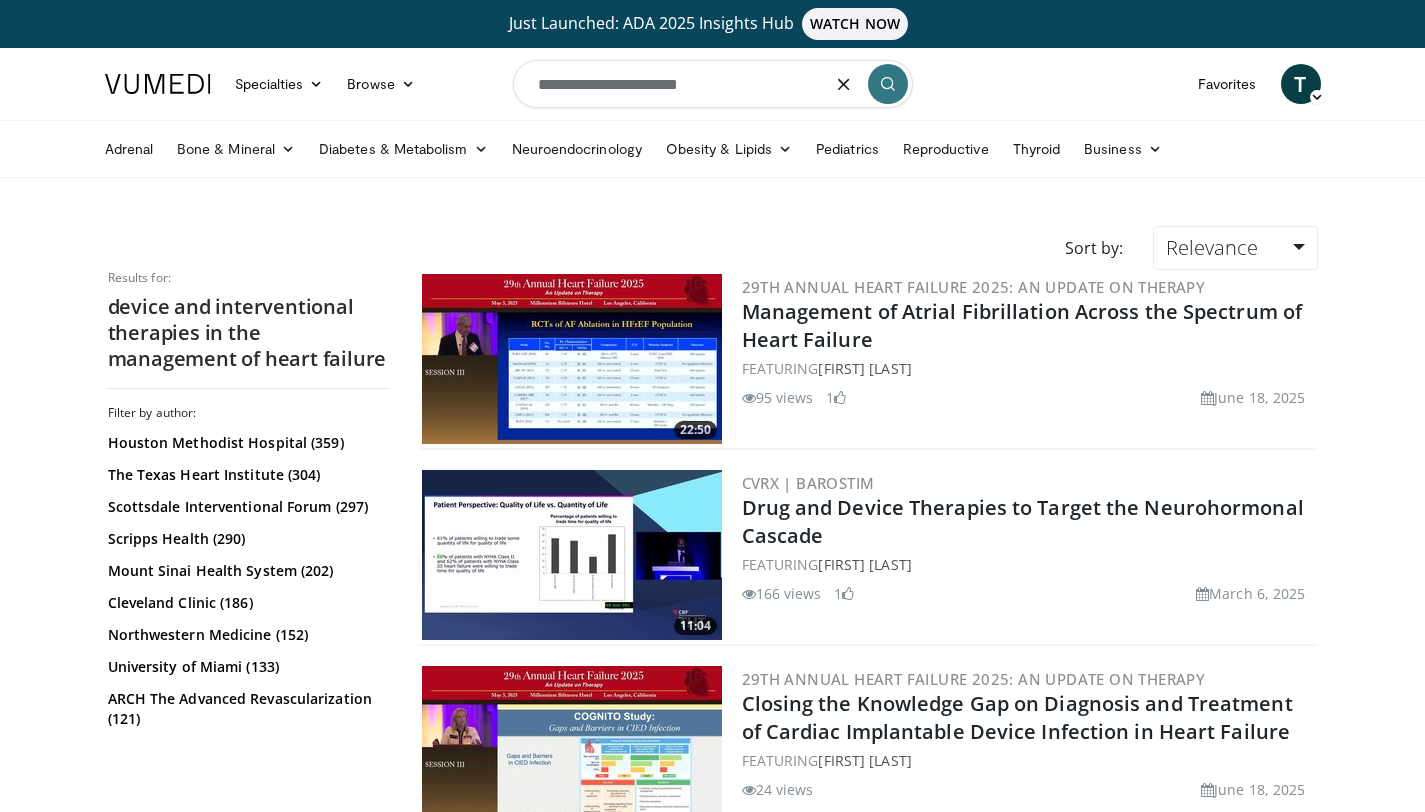 type on "**********" 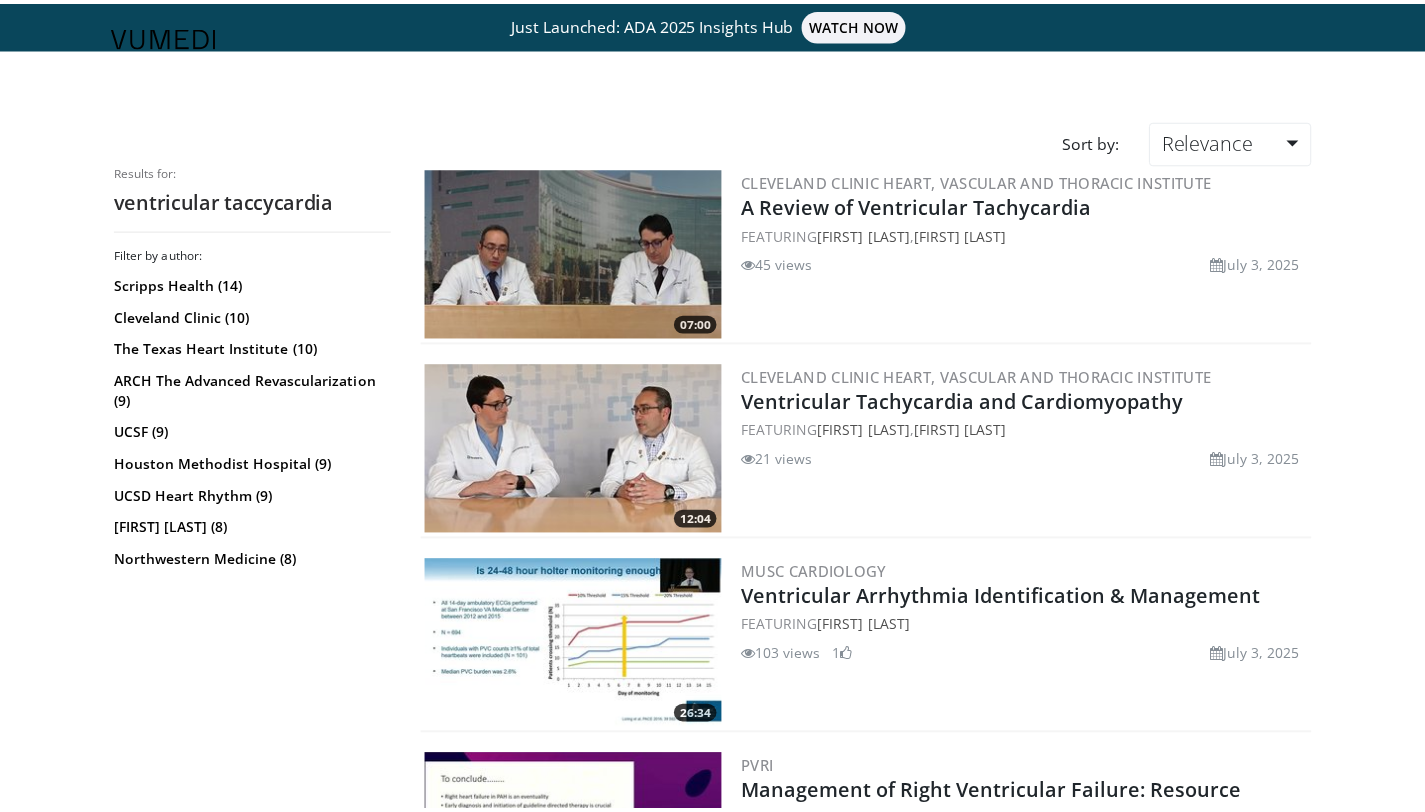scroll, scrollTop: 0, scrollLeft: 0, axis: both 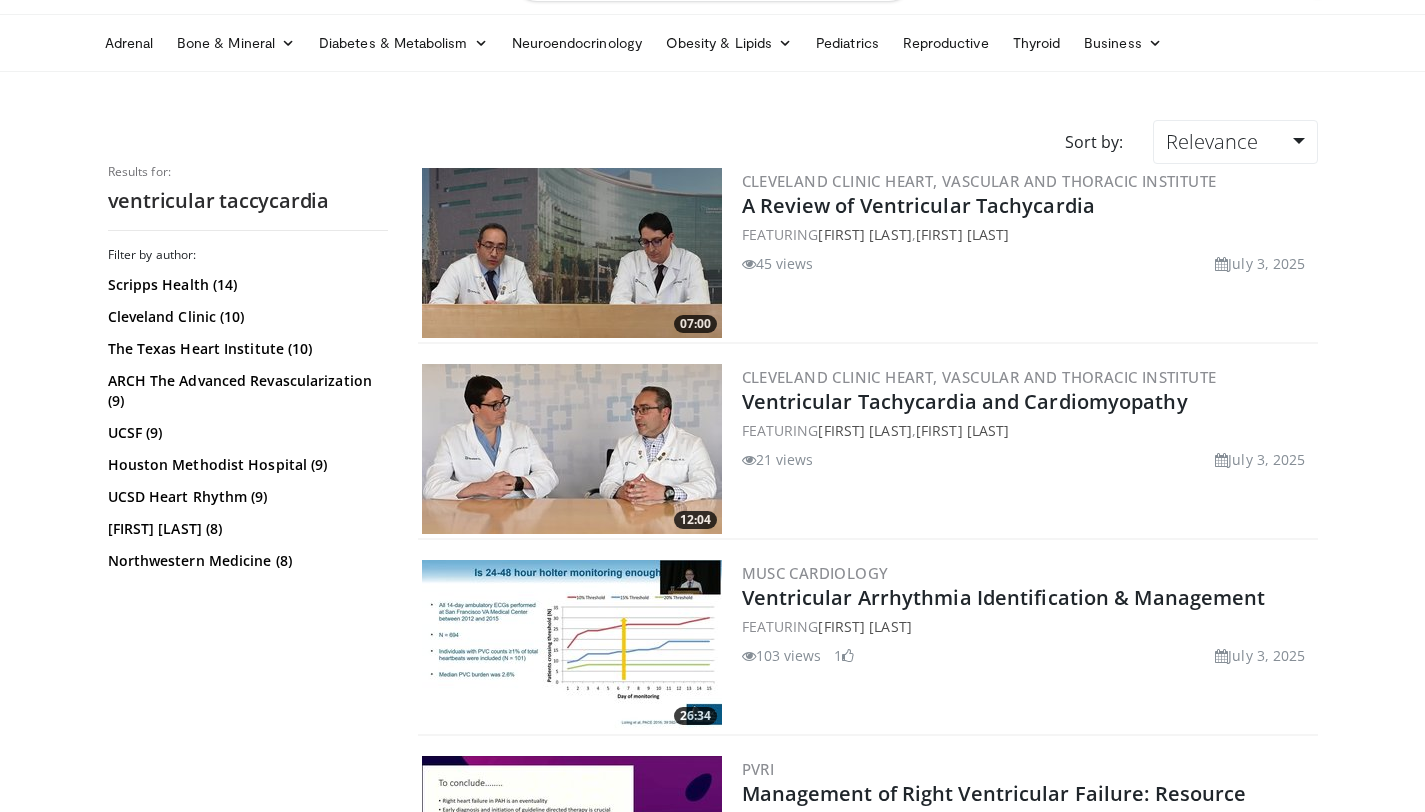 click at bounding box center (572, 645) 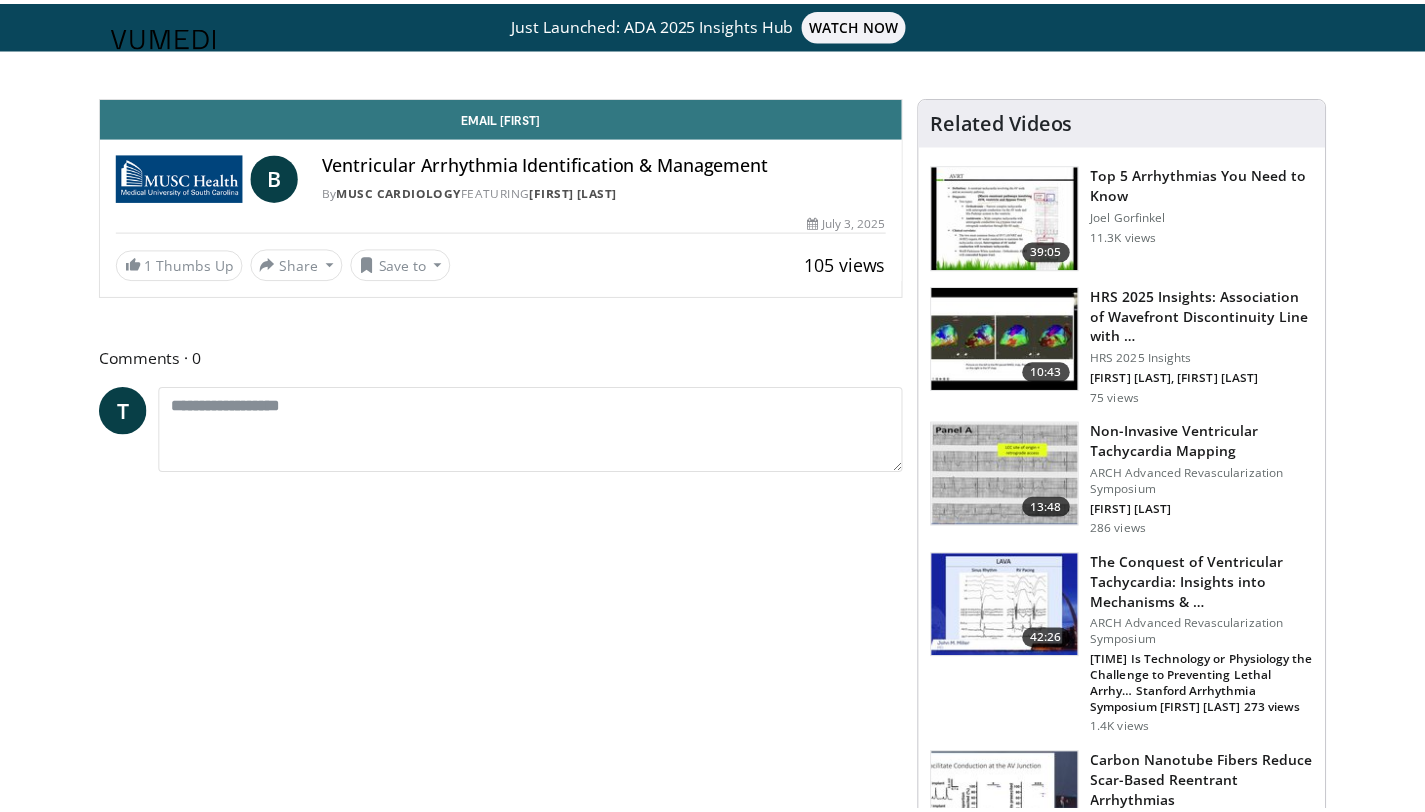 scroll, scrollTop: 0, scrollLeft: 0, axis: both 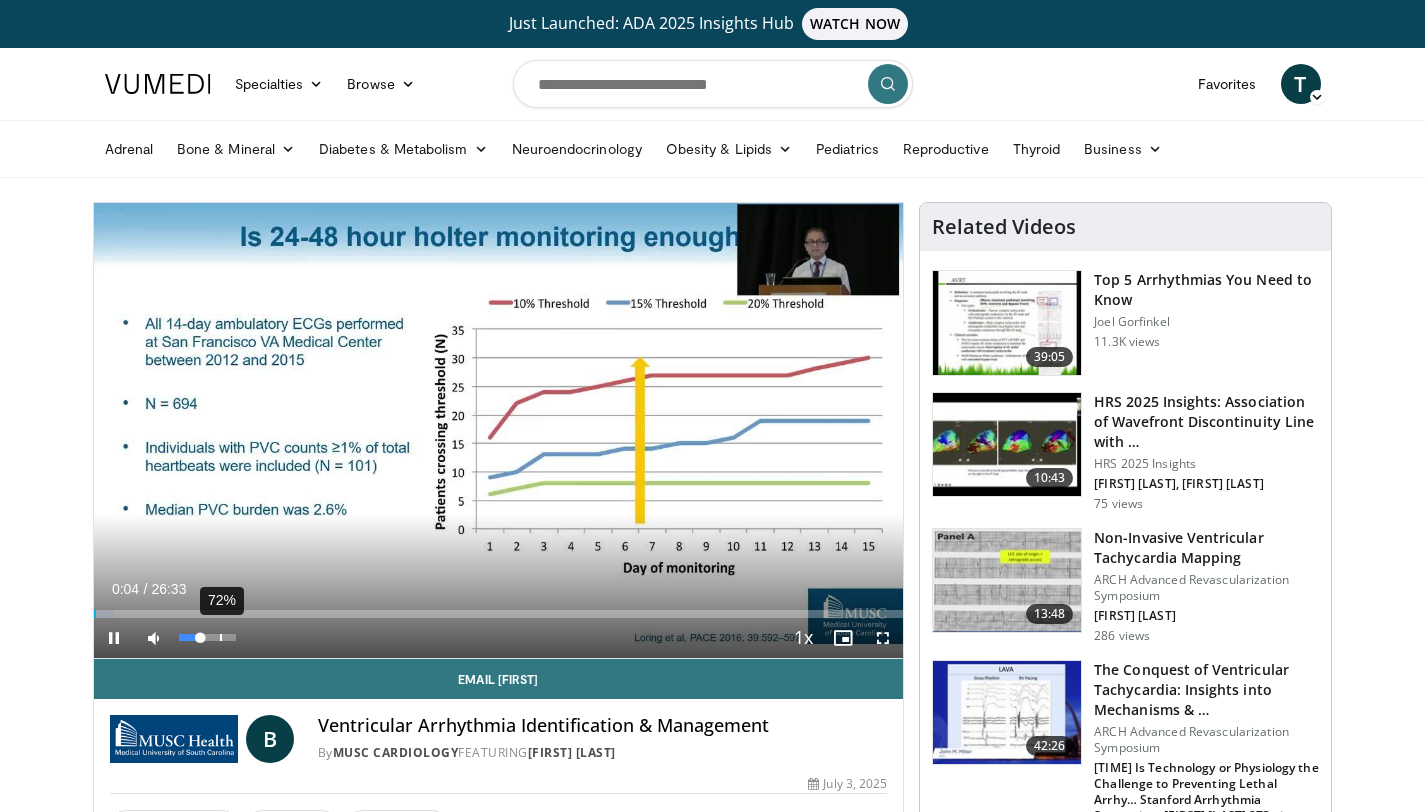 click on "72%" at bounding box center [207, 637] 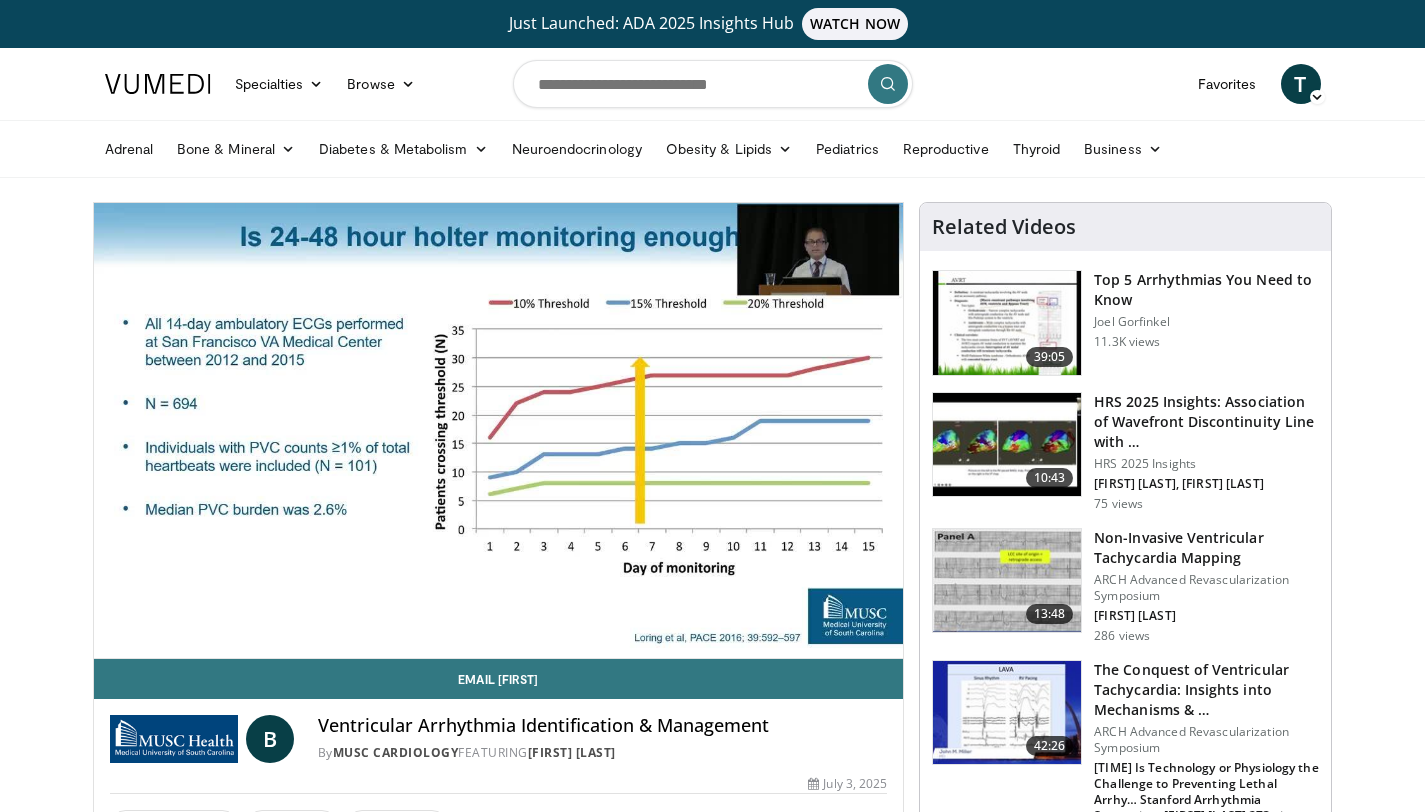 click on "10 seconds
Tap to unmute" at bounding box center (499, 430) 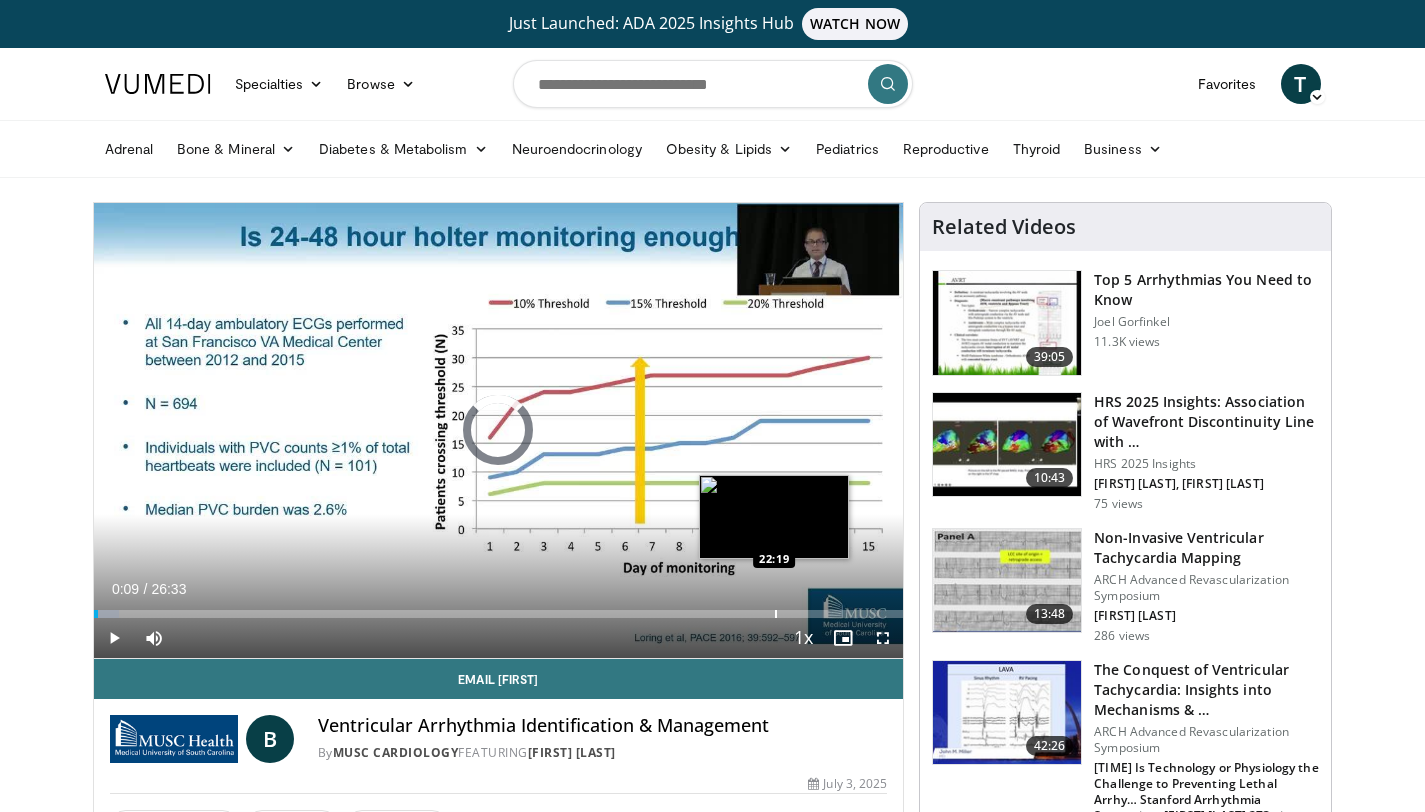 click at bounding box center (774, 517) 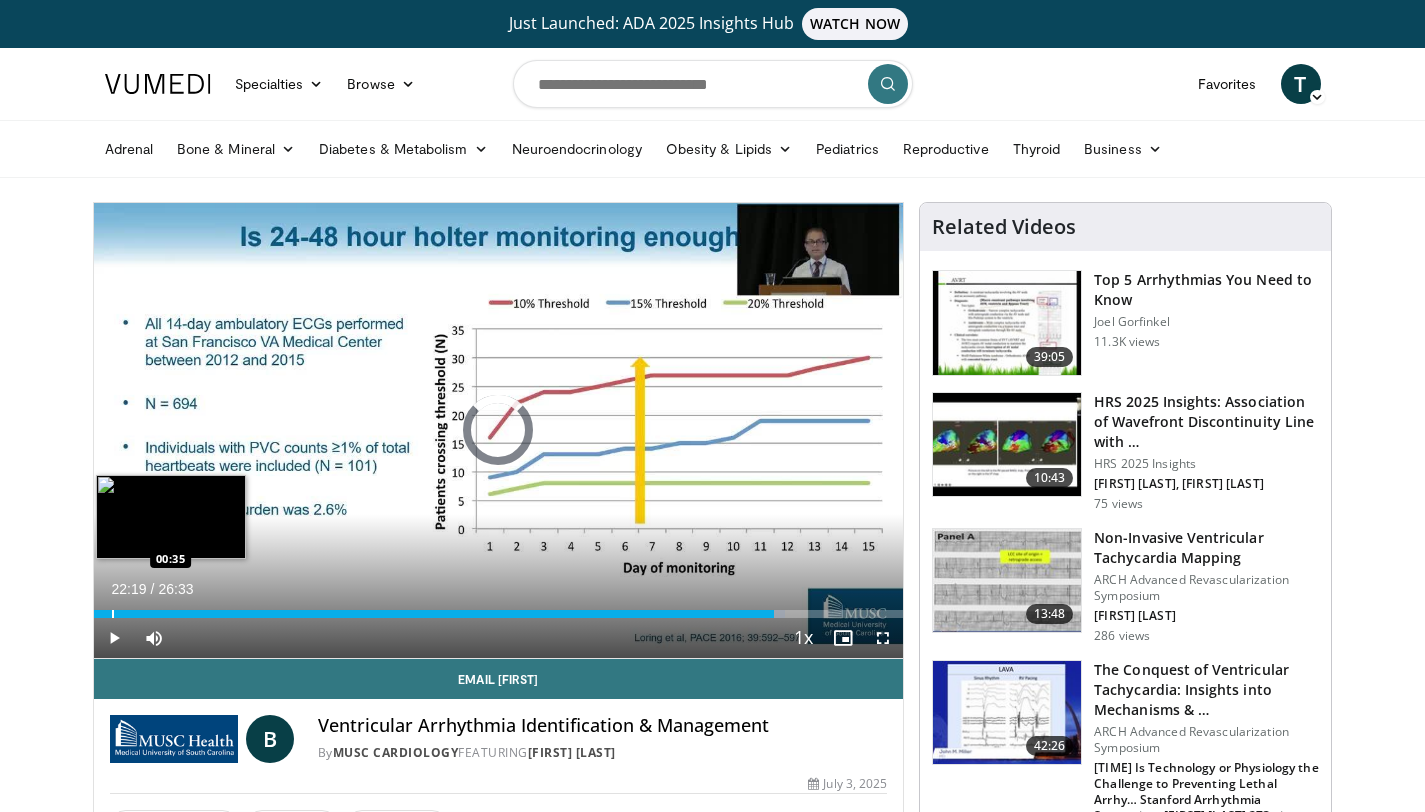 click at bounding box center (113, 614) 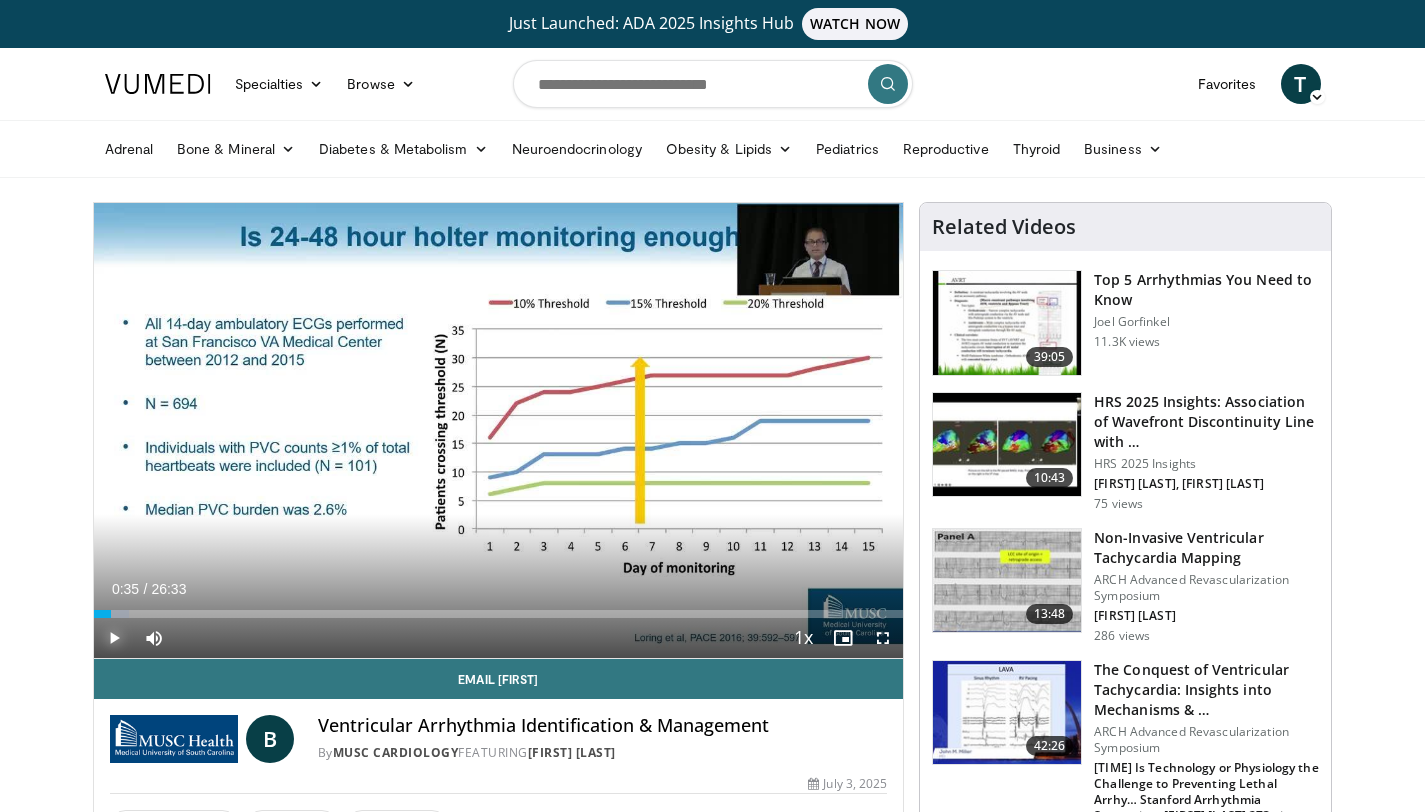 click at bounding box center [114, 638] 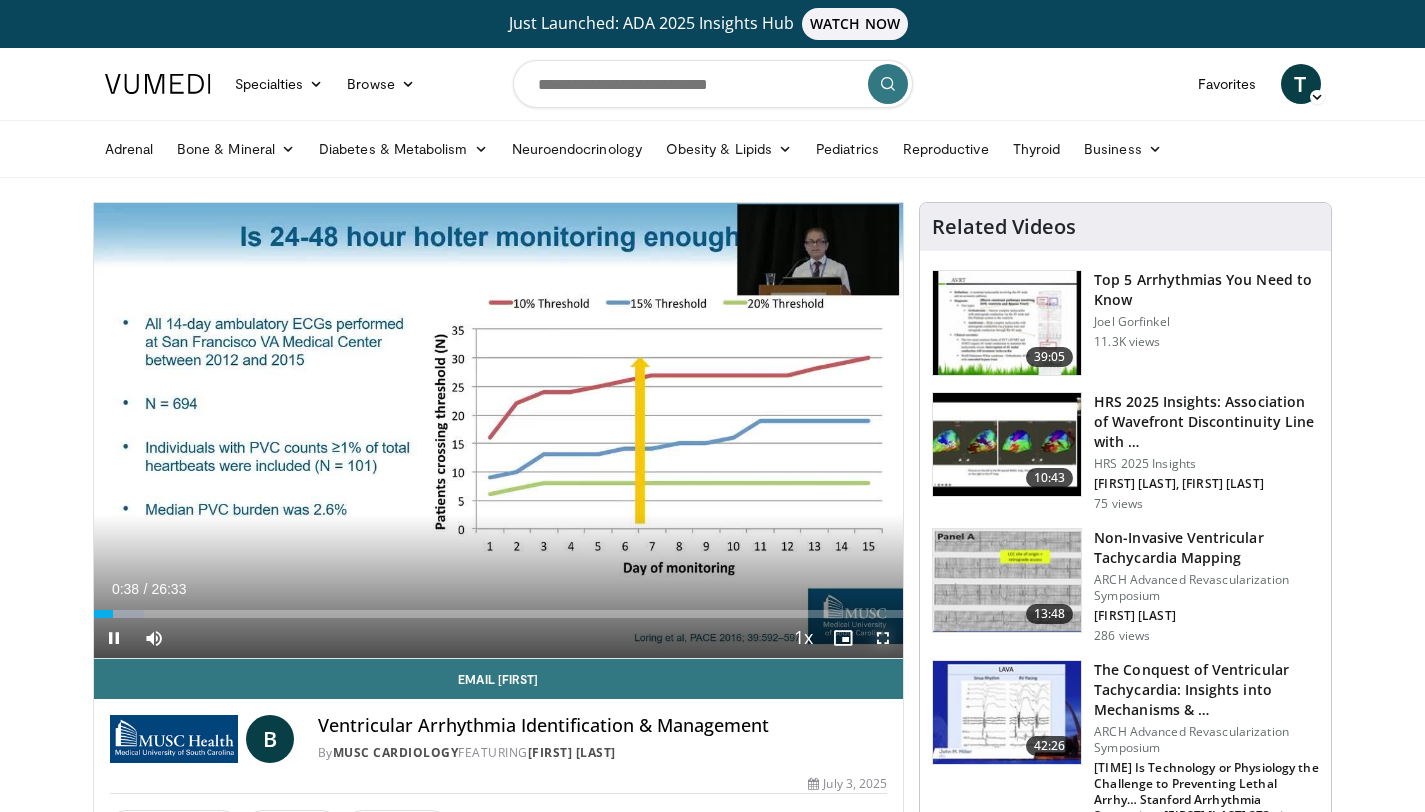 click at bounding box center (883, 638) 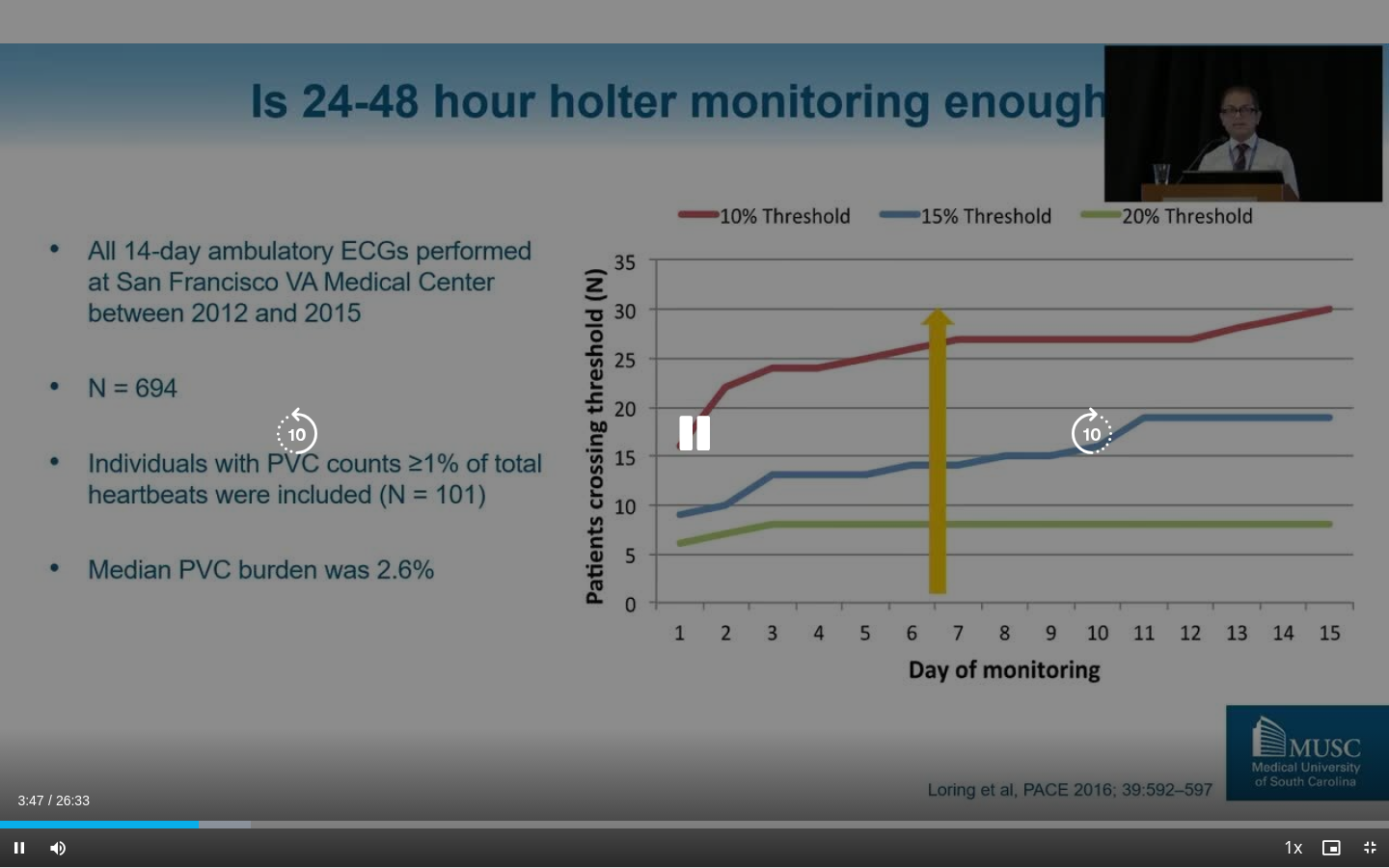 click at bounding box center (694, 434) 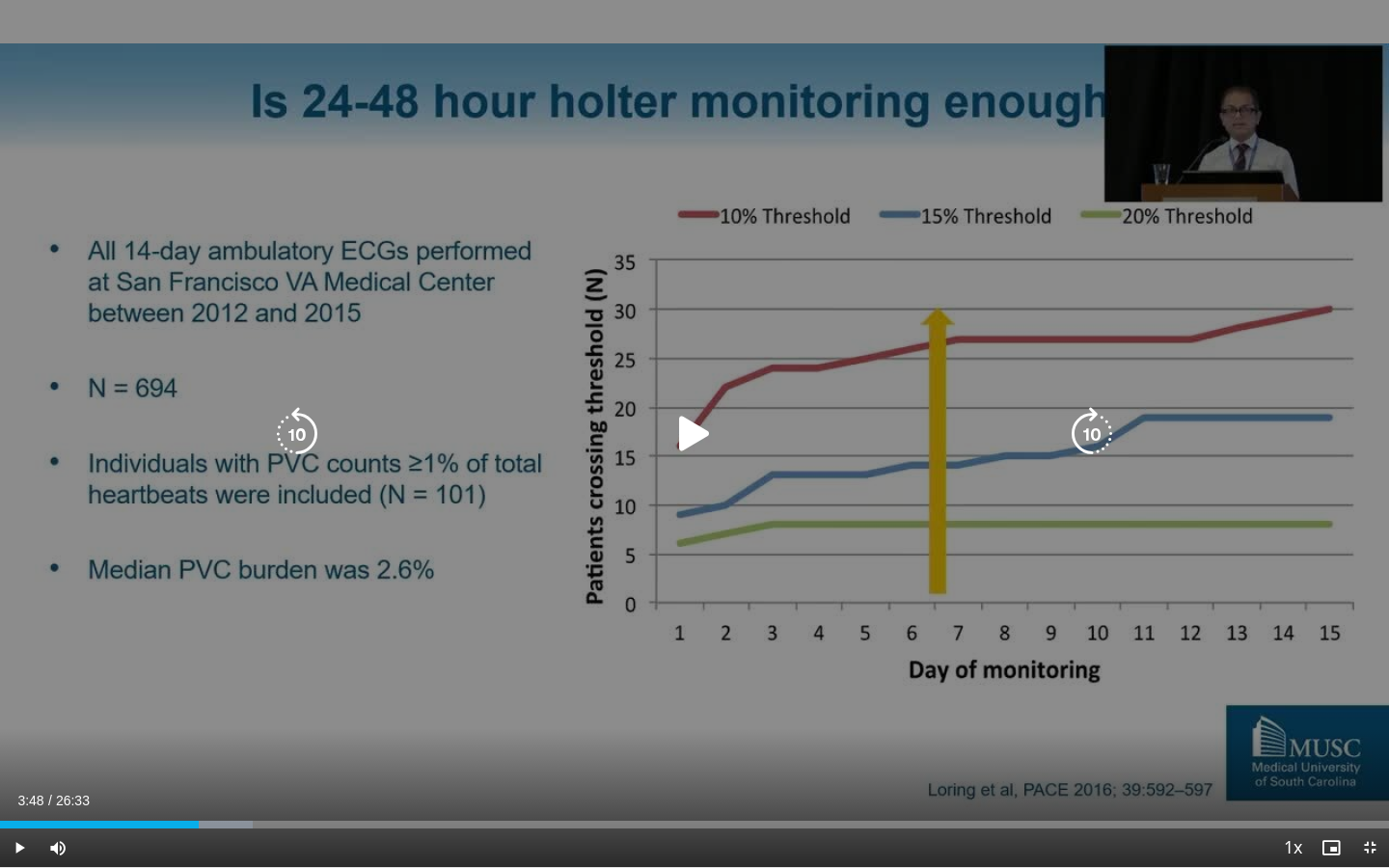 click on "50 seconds
Tap to unmute" at bounding box center [694, 433] 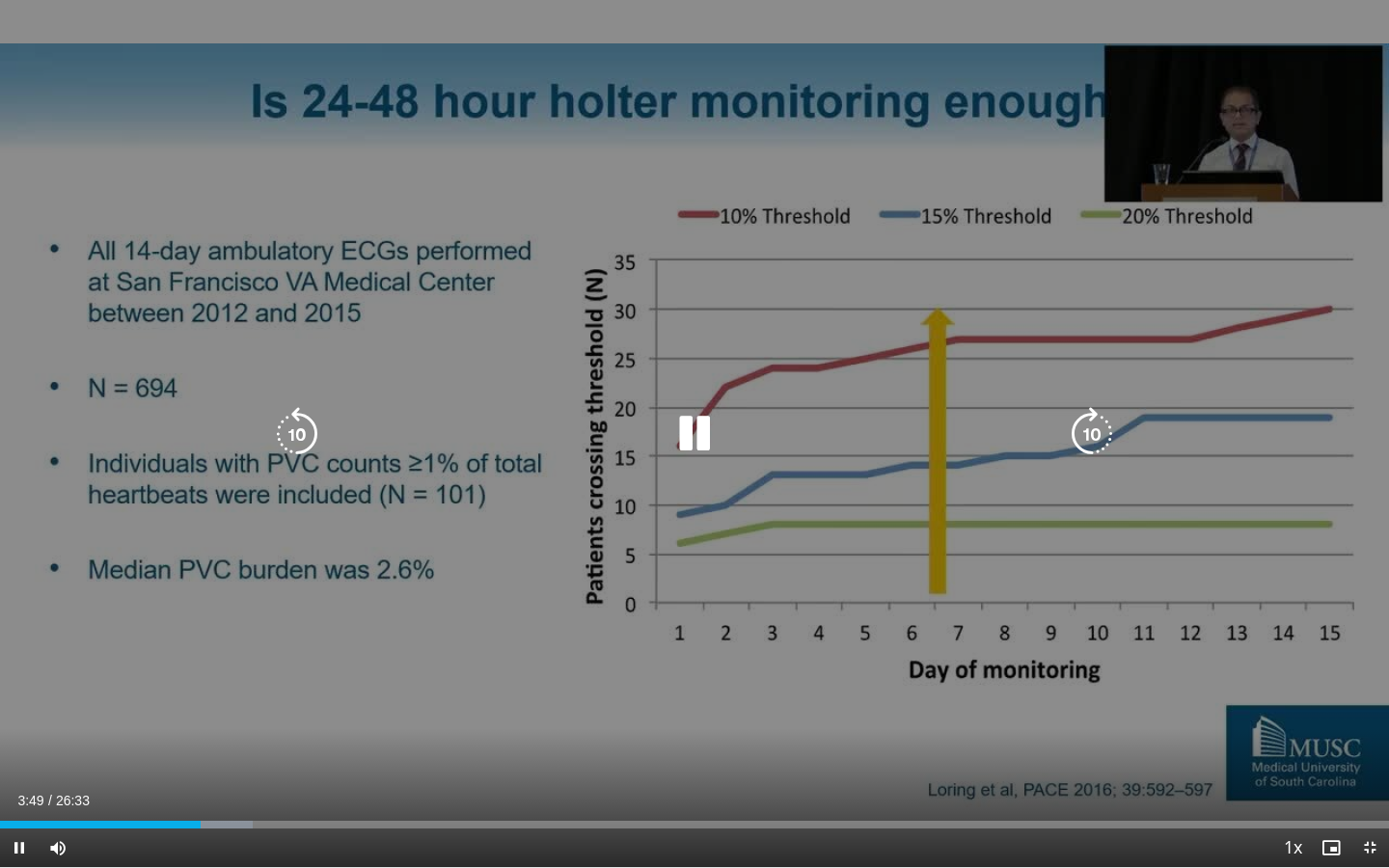 click at bounding box center [694, 434] 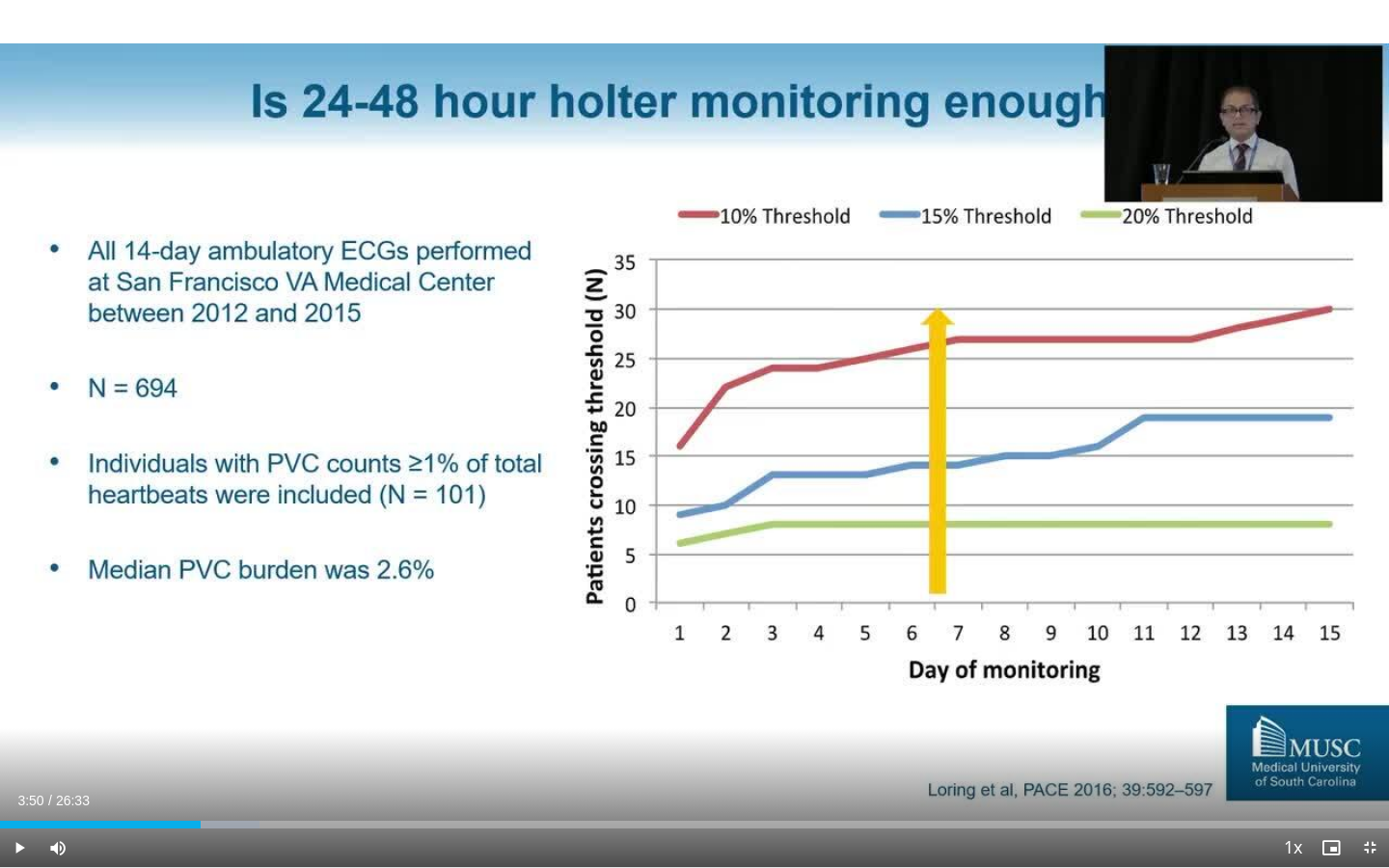 type 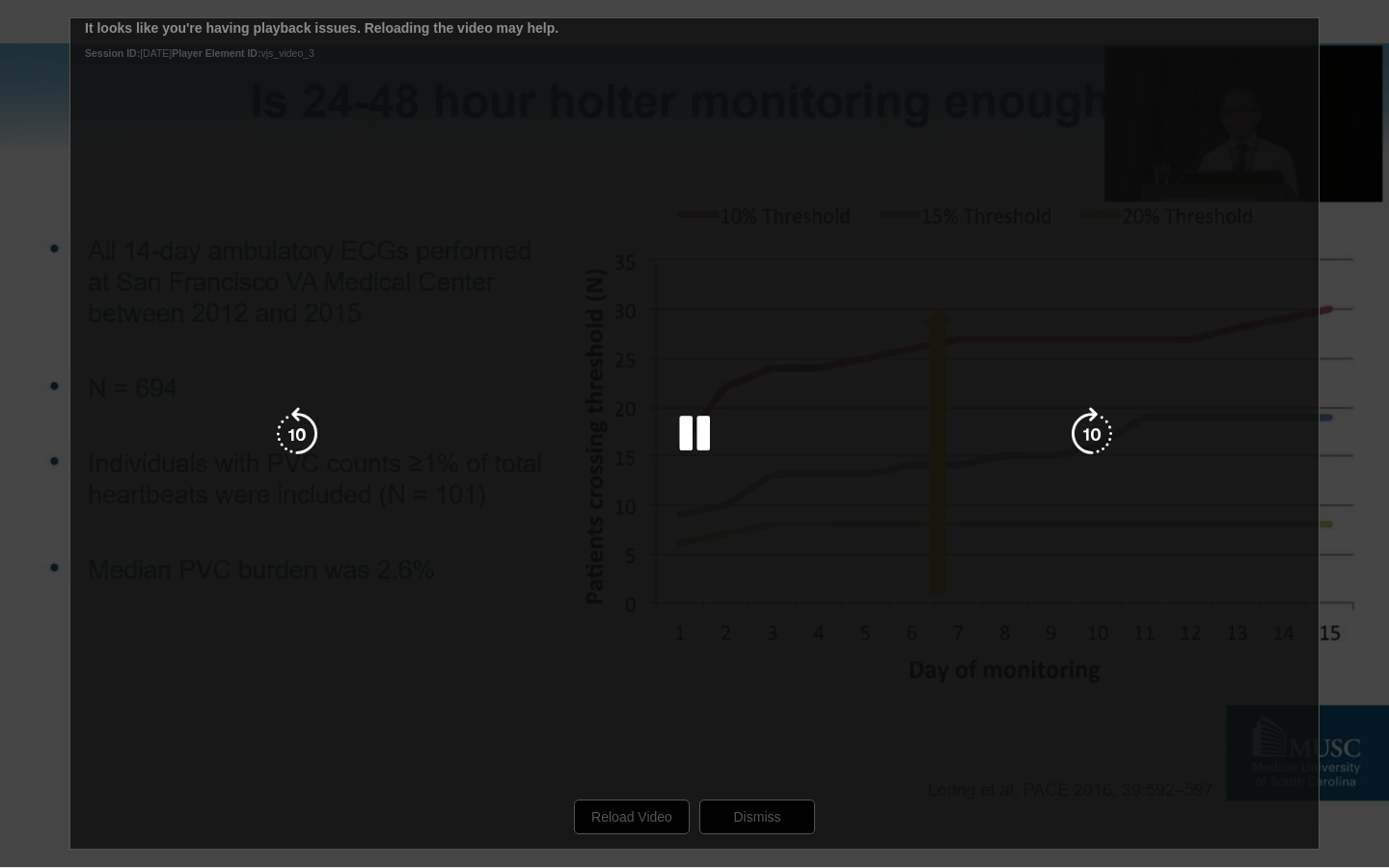 click on "50 seconds
Tap to unmute" at bounding box center [694, 433] 